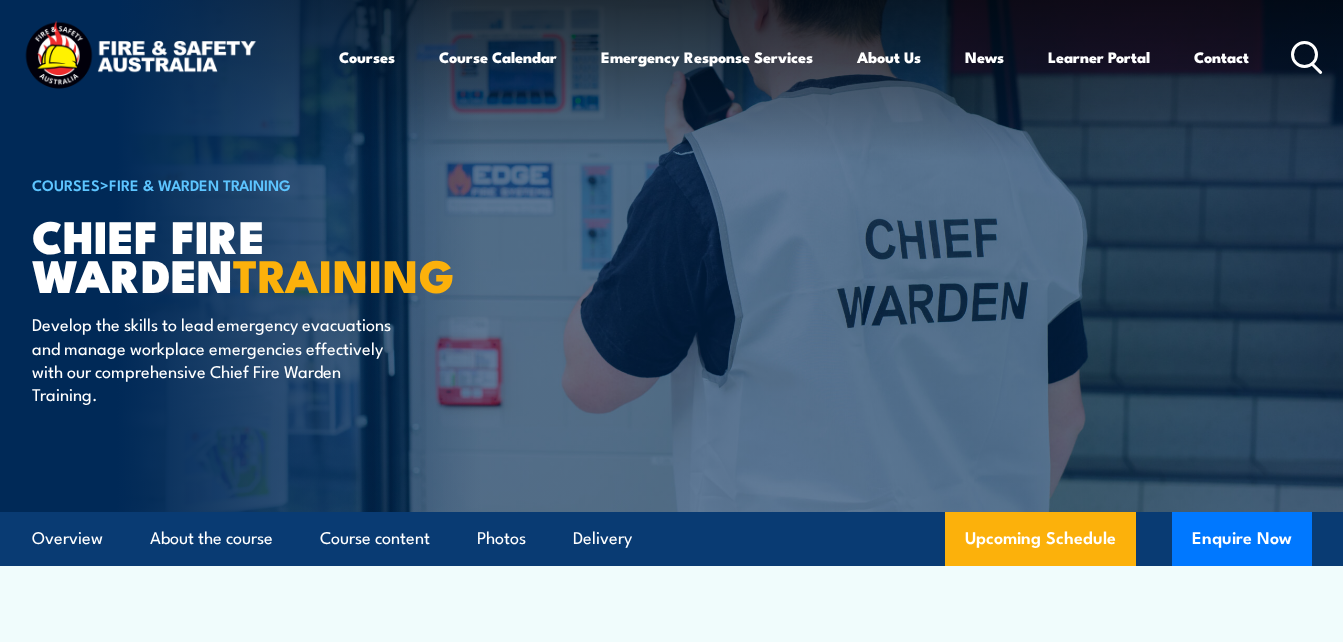 scroll, scrollTop: 243, scrollLeft: 0, axis: vertical 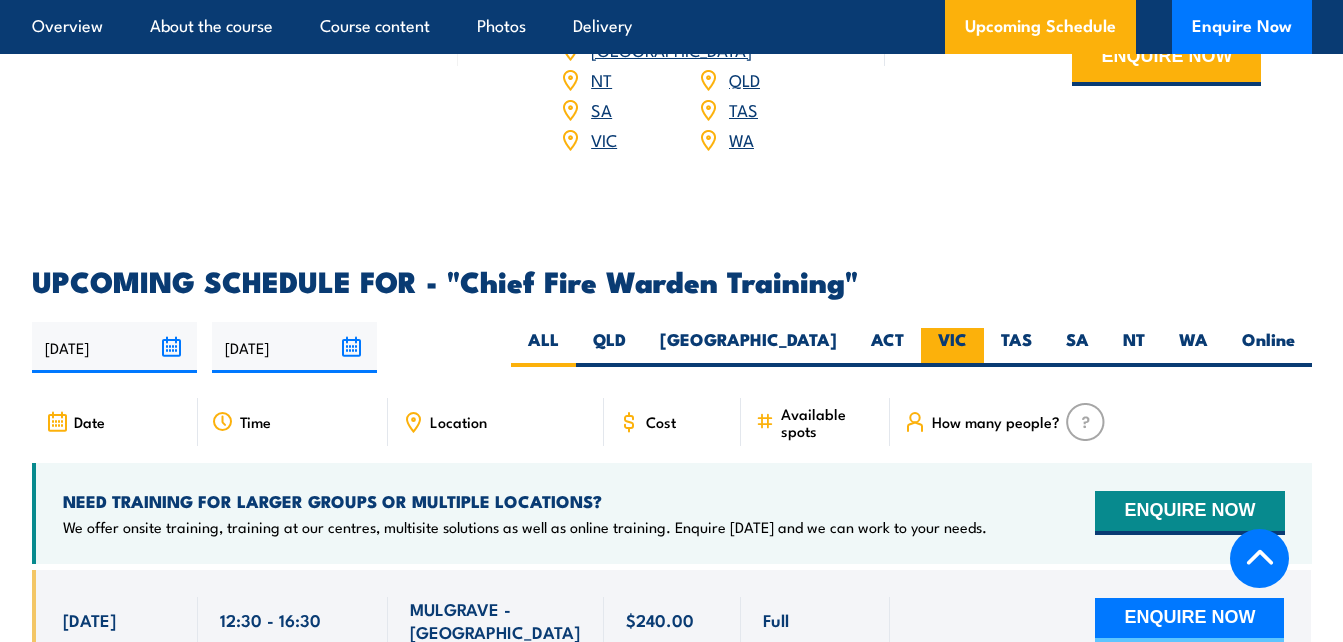 click on "VIC" at bounding box center [952, 347] 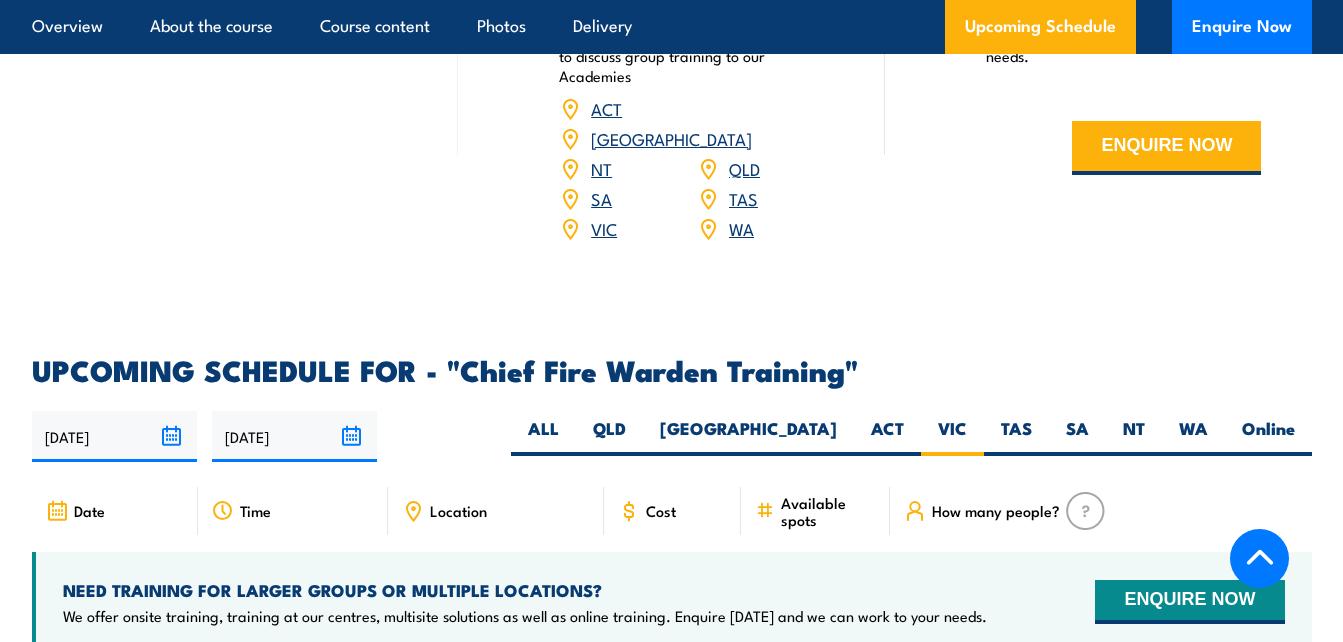 scroll, scrollTop: 0, scrollLeft: 0, axis: both 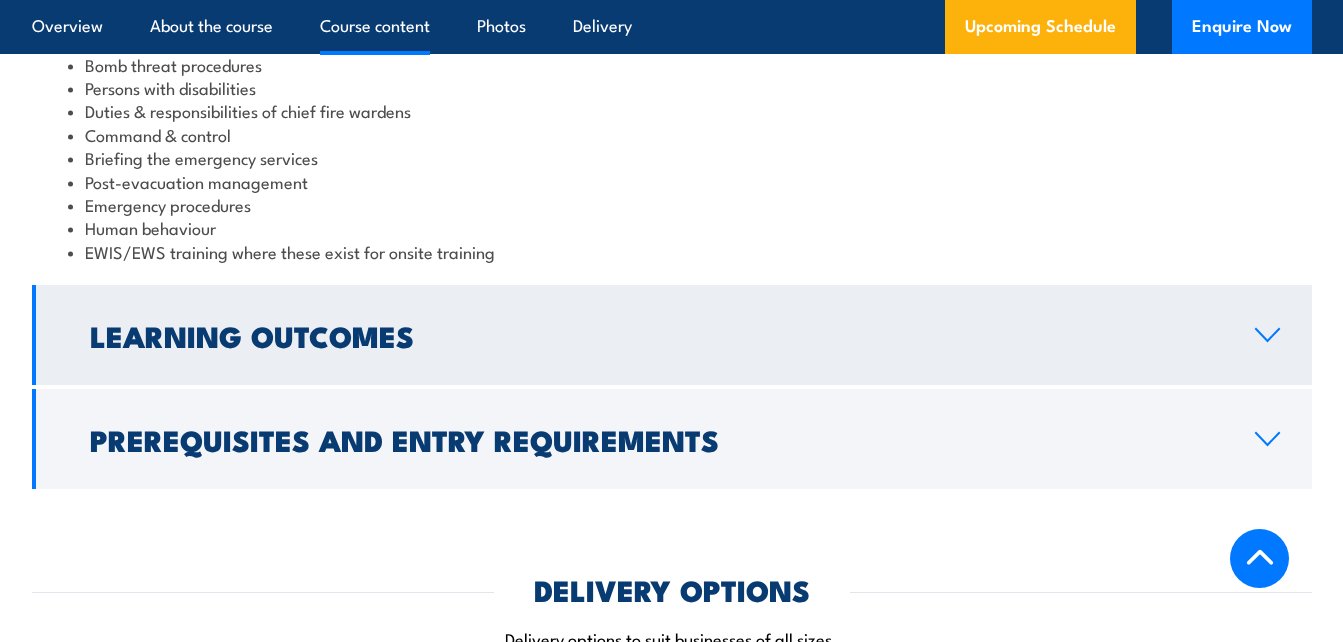click on "Learning Outcomes" at bounding box center (656, 335) 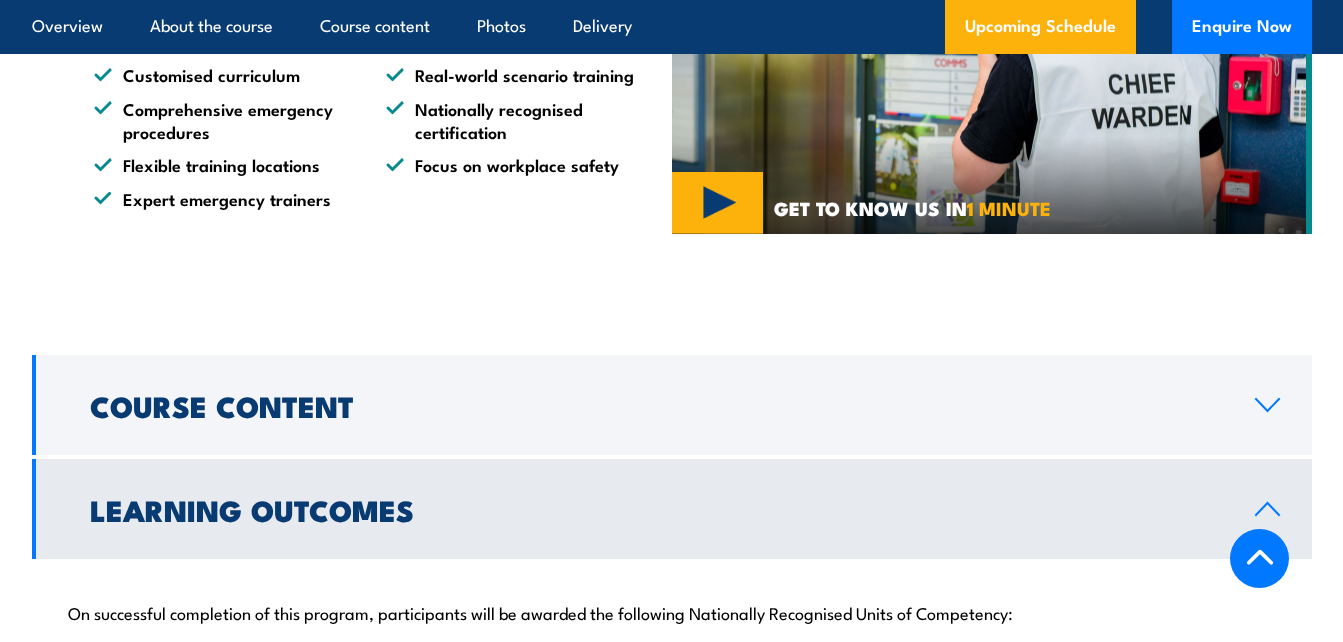 scroll, scrollTop: 1577, scrollLeft: 0, axis: vertical 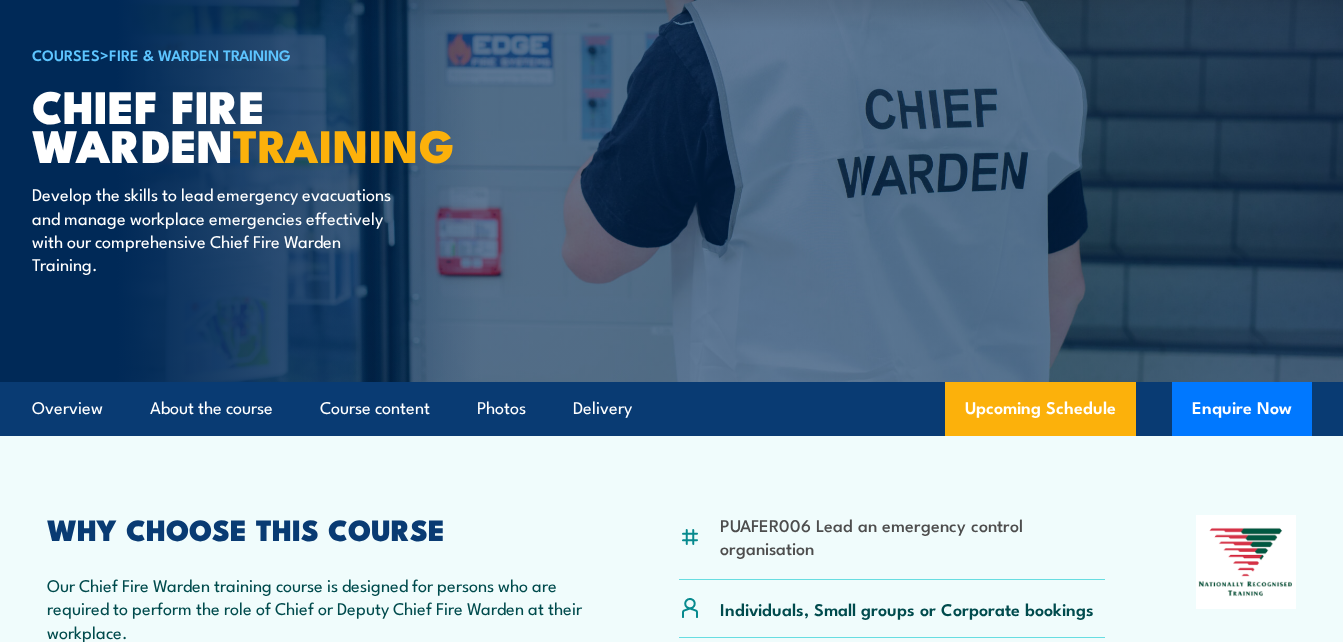 click on "PUAFER006 Lead an emergency control organisation
Individuals, Small groups or Corporate bookings" at bounding box center [671, 799] 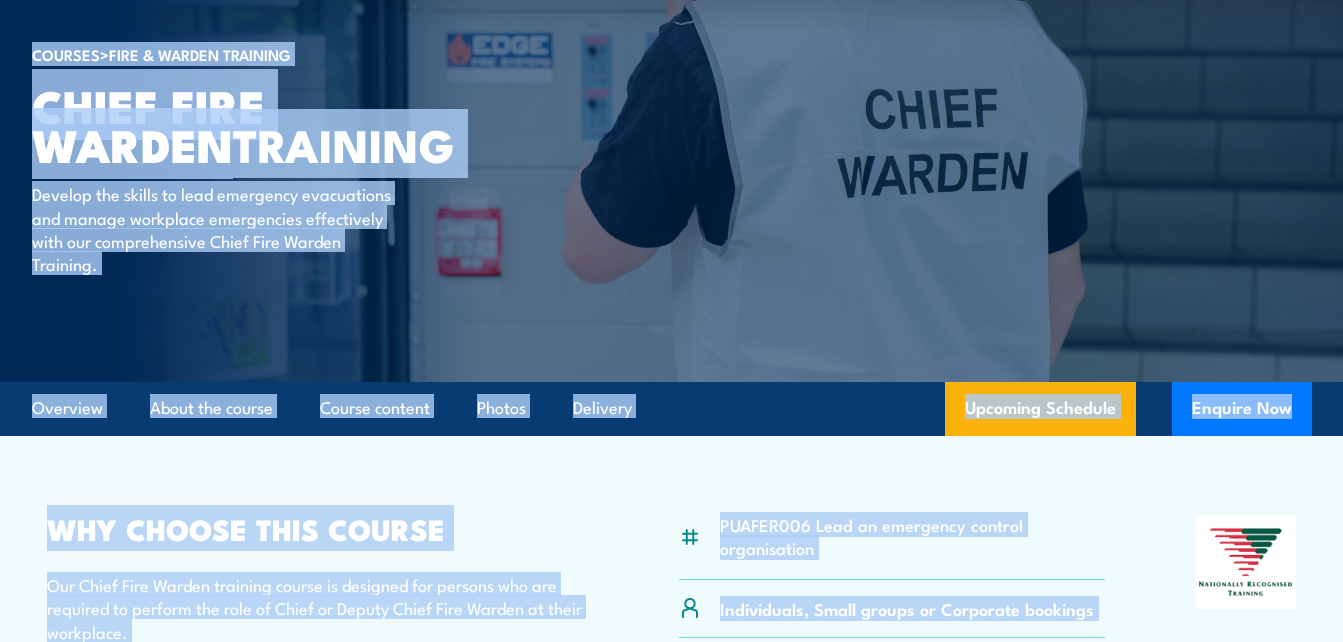 copy on "Courses
Course Calendar
Emergency Response Services
Services Overview
Emergency Response Solutions
Paramedic & Medical Solutions
Industrial Security Solutions
Emergency Response Vehicles
Safety Advisers
About Us
About FSA
Our promise
Careers
News
Learner Portal
Contact
Home
Course Finder
All Courses
Aviation Safety Training Courses
Confined Space Courses
Electricity Supply Industry (ESI) Courses
Emergency Response Training & Rescue Courses
Fire Safety Training Courses
First Aid Training Courses
Global Wind Organisation (GWO) Courses
HAZMAT Courses
Health & Safety Representative Courses HSR Training
Height Safety & Rescue Courses
High Risk Work Licence Courses
Forklift Training & EWP Courses
Safety Courses
Santos Training Courses
Work Health & Safety Courses
Course Calendar
Emergency Response Services
Services Overview
Emergency Response Solutions
Paramedic..." 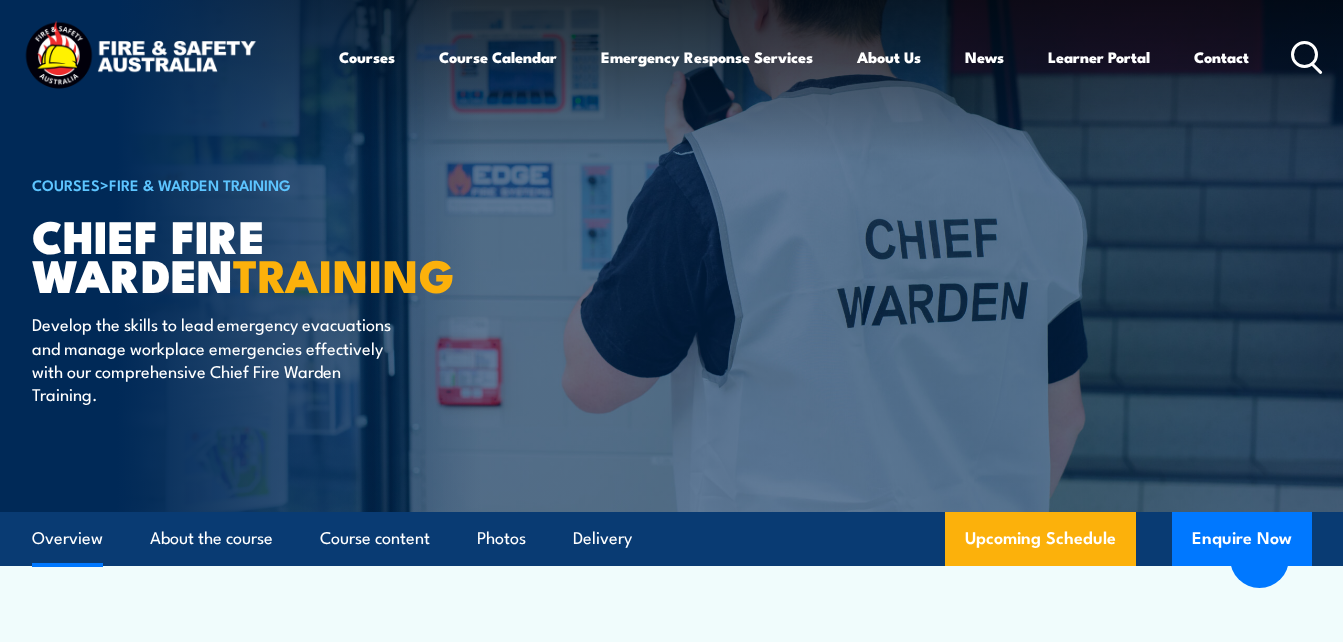 scroll, scrollTop: 1602, scrollLeft: 0, axis: vertical 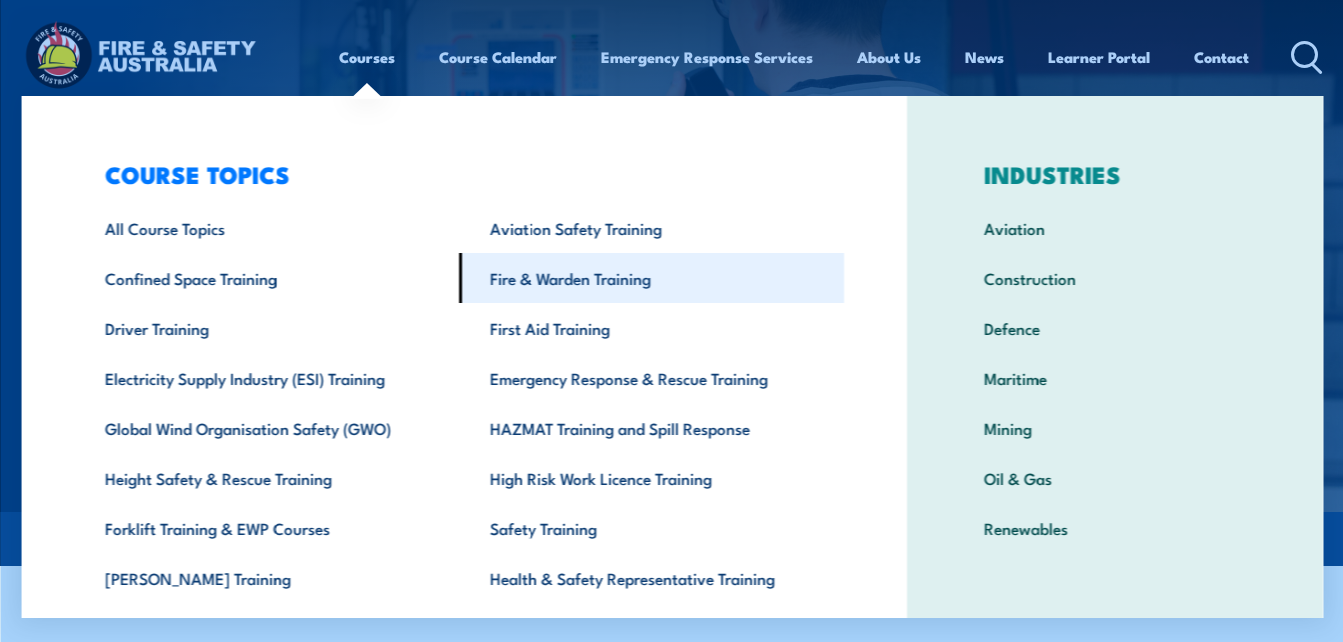 click on "Fire & Warden Training" at bounding box center (650, 278) 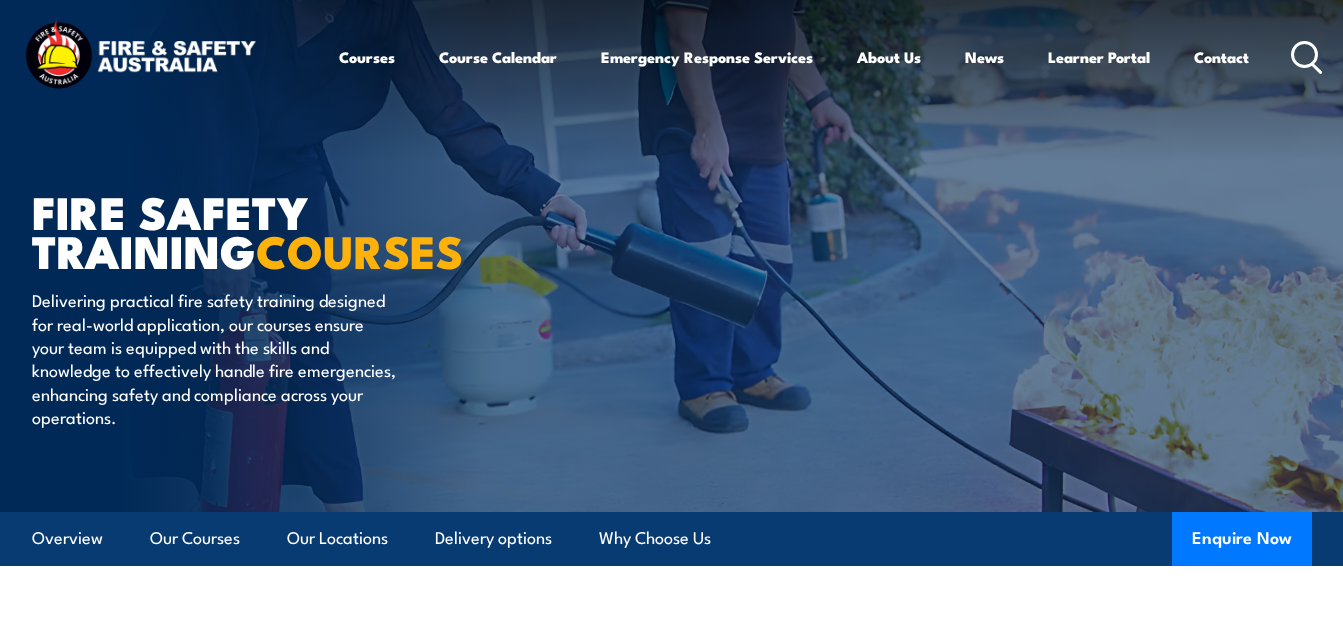 scroll, scrollTop: 0, scrollLeft: 0, axis: both 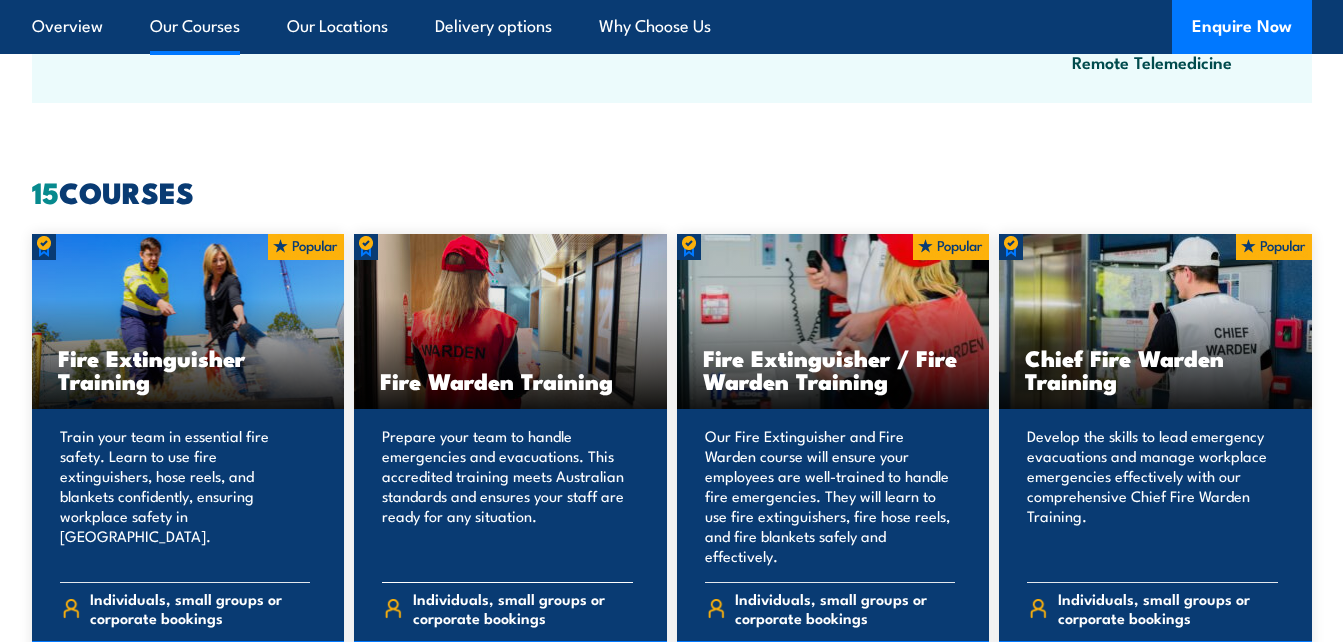 click on "Fire Warden Training" at bounding box center (510, 380) 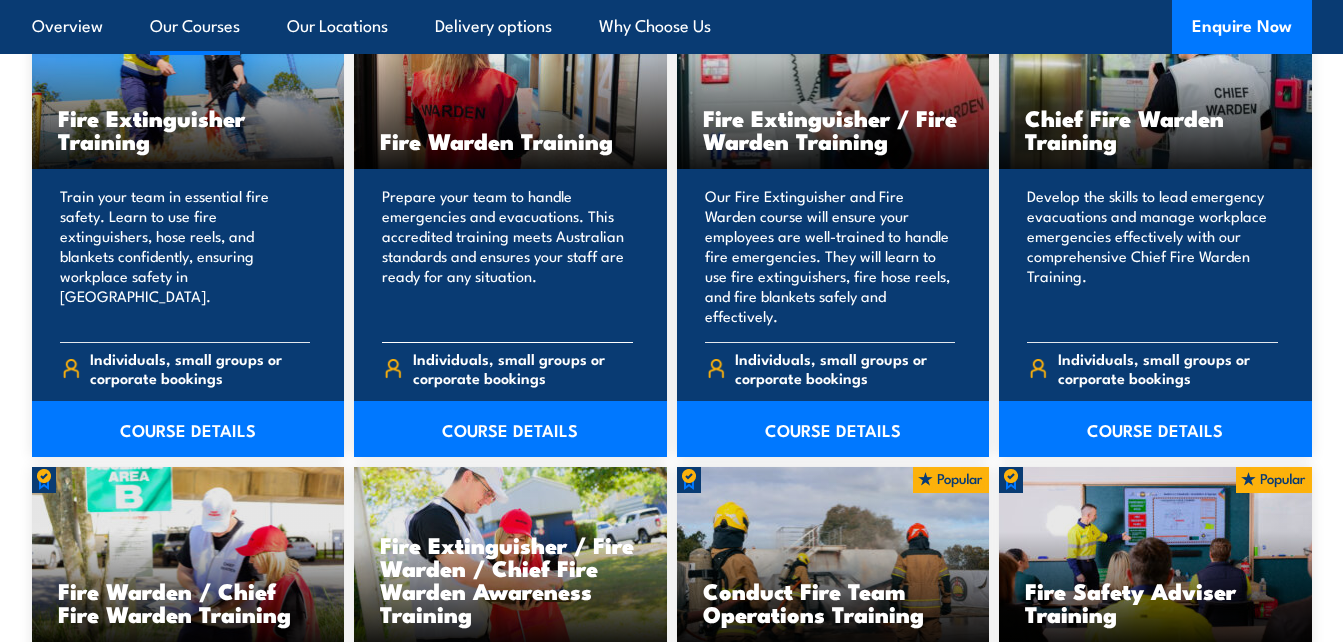 scroll, scrollTop: 1642, scrollLeft: 0, axis: vertical 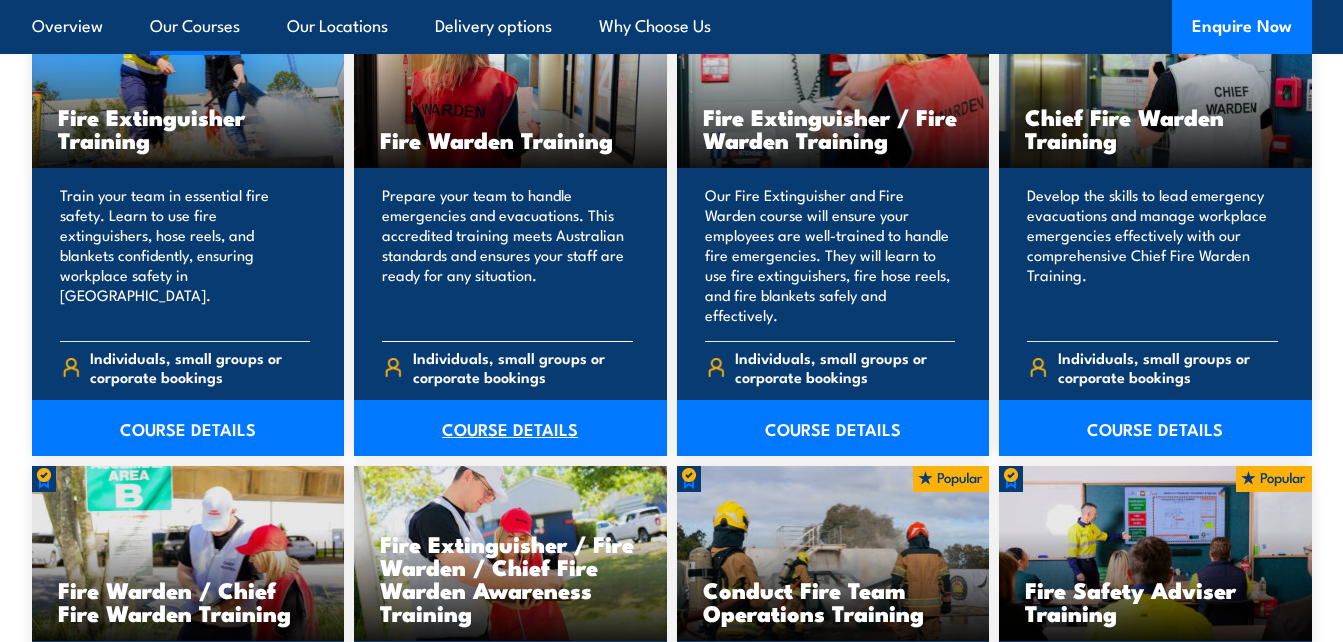 click on "COURSE DETAILS" at bounding box center [510, 428] 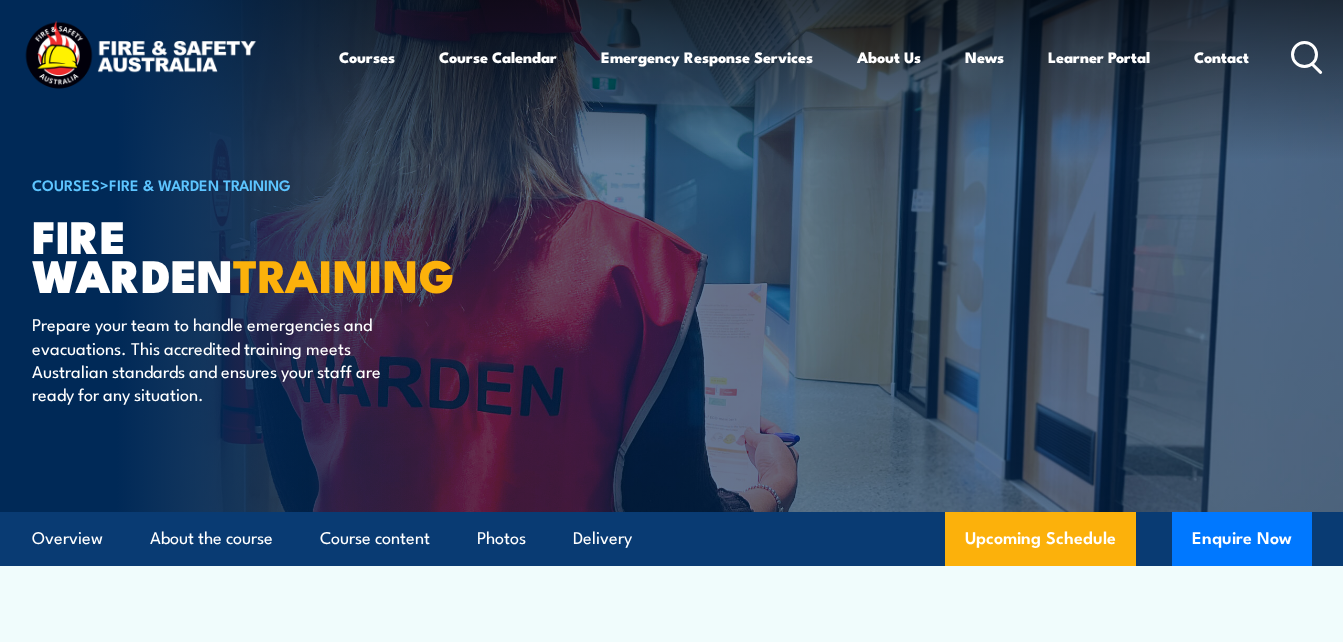 scroll, scrollTop: 0, scrollLeft: 0, axis: both 